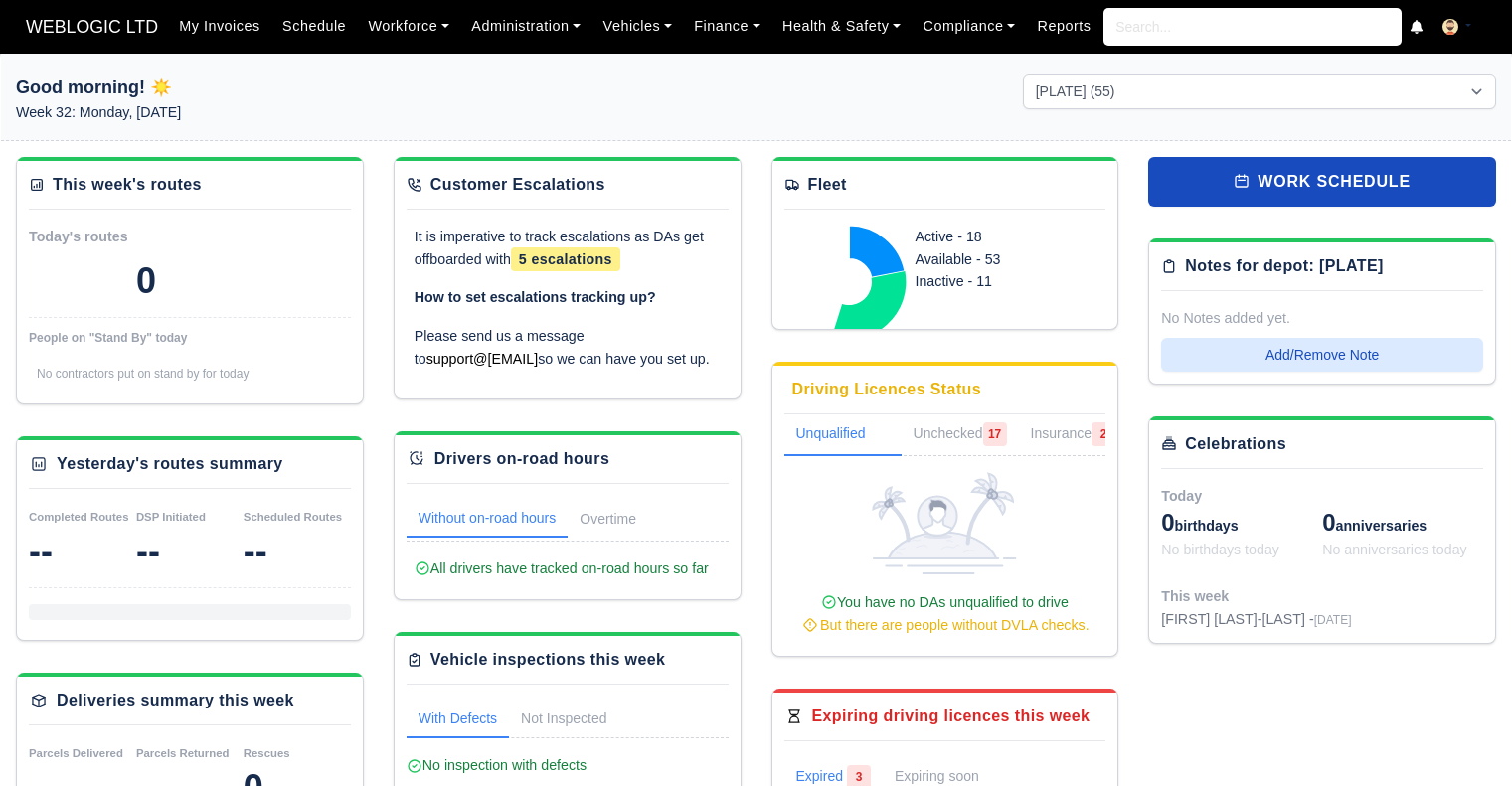 select on "4" 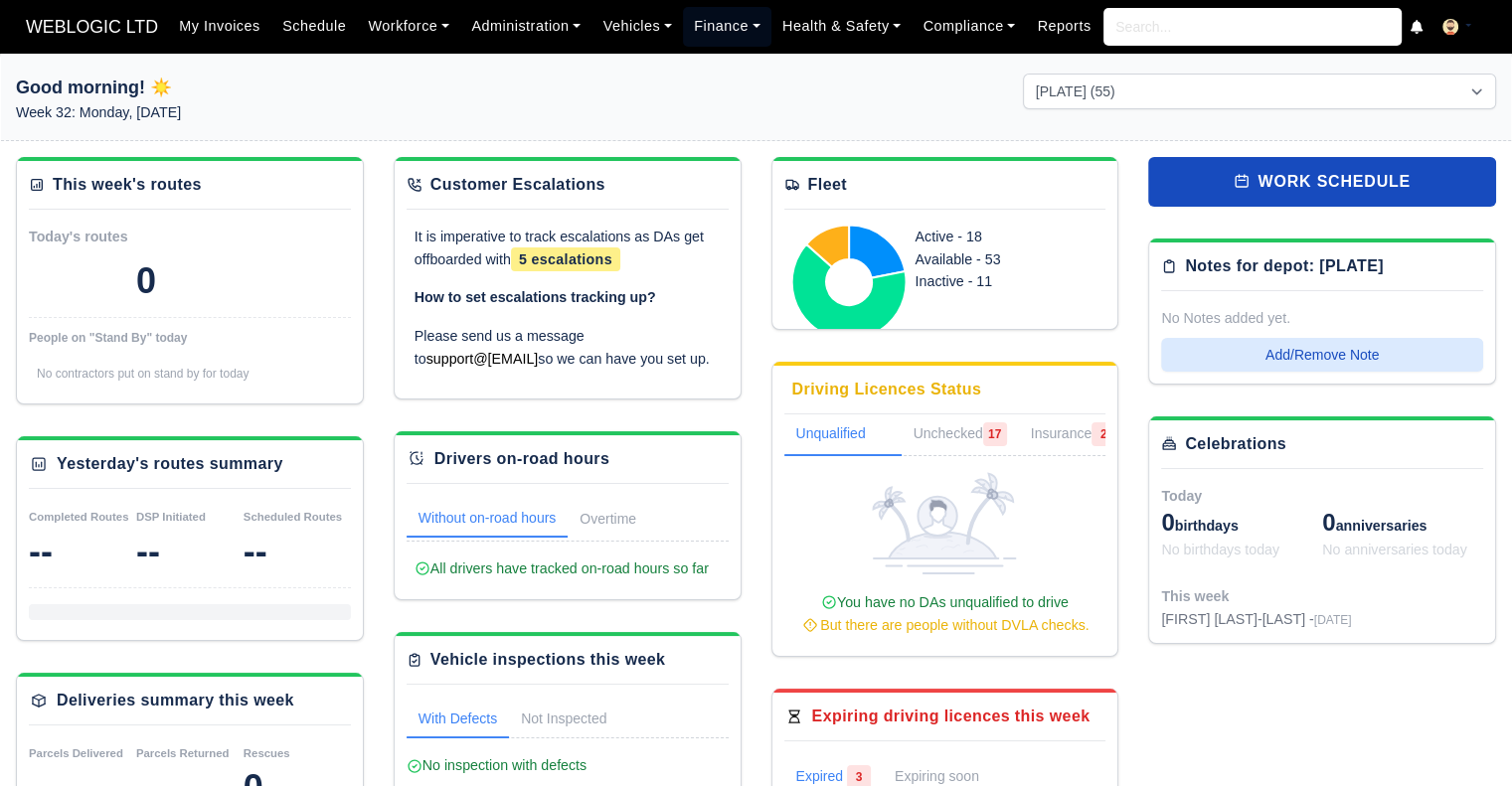 click on "Finance" at bounding box center (727, 26) 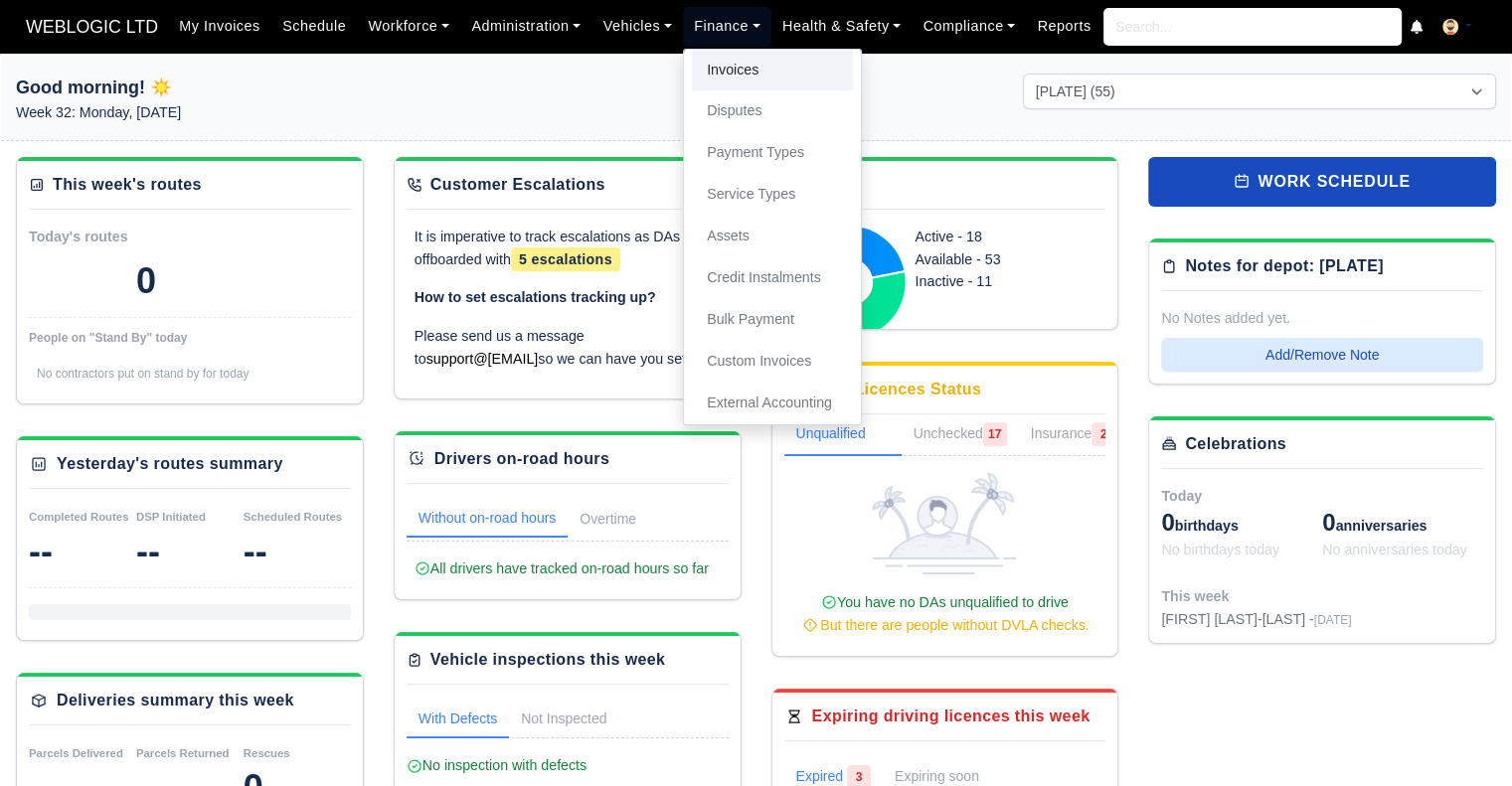 click on "Invoices" at bounding box center [772, 71] 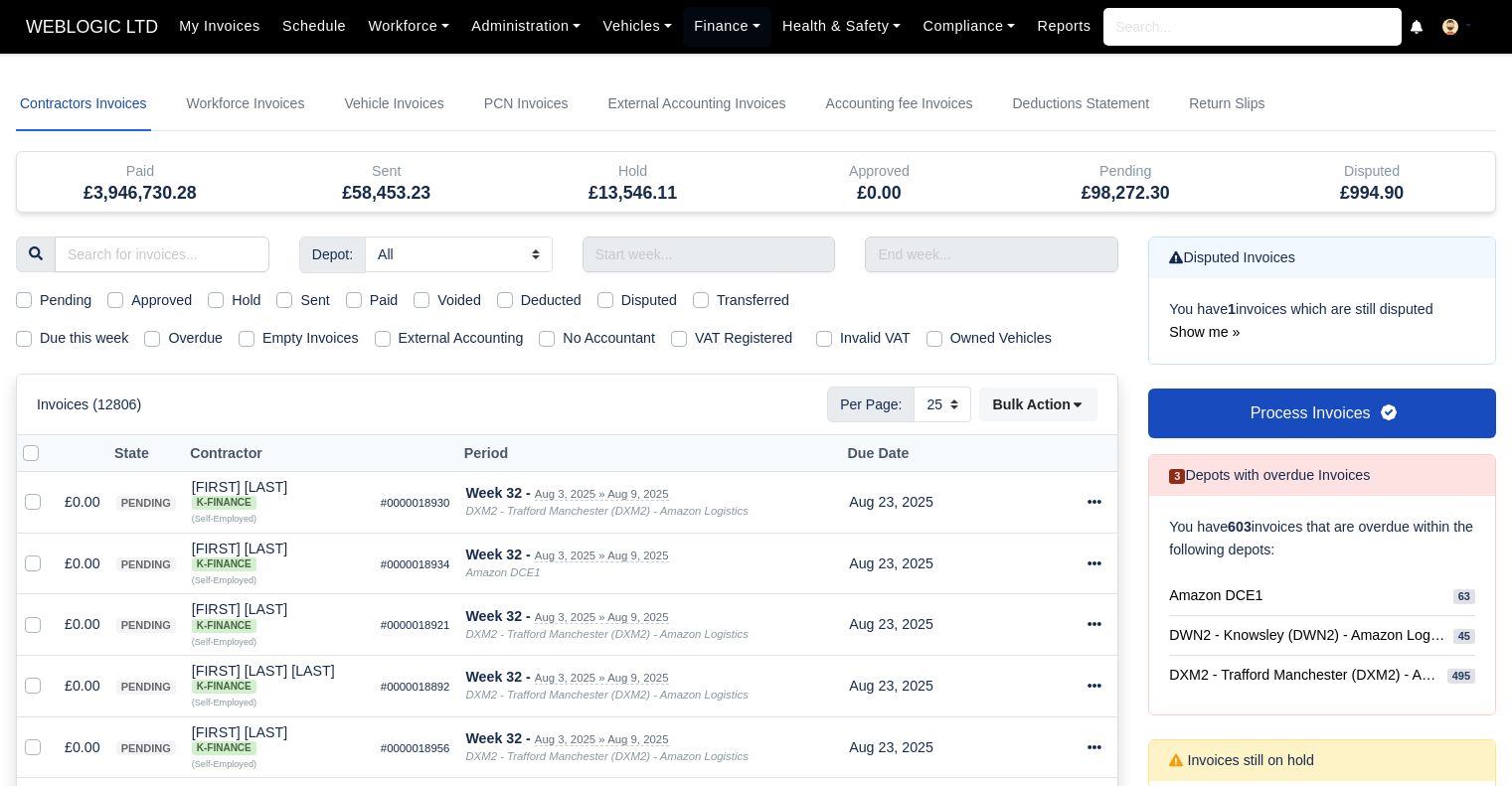 select on "25" 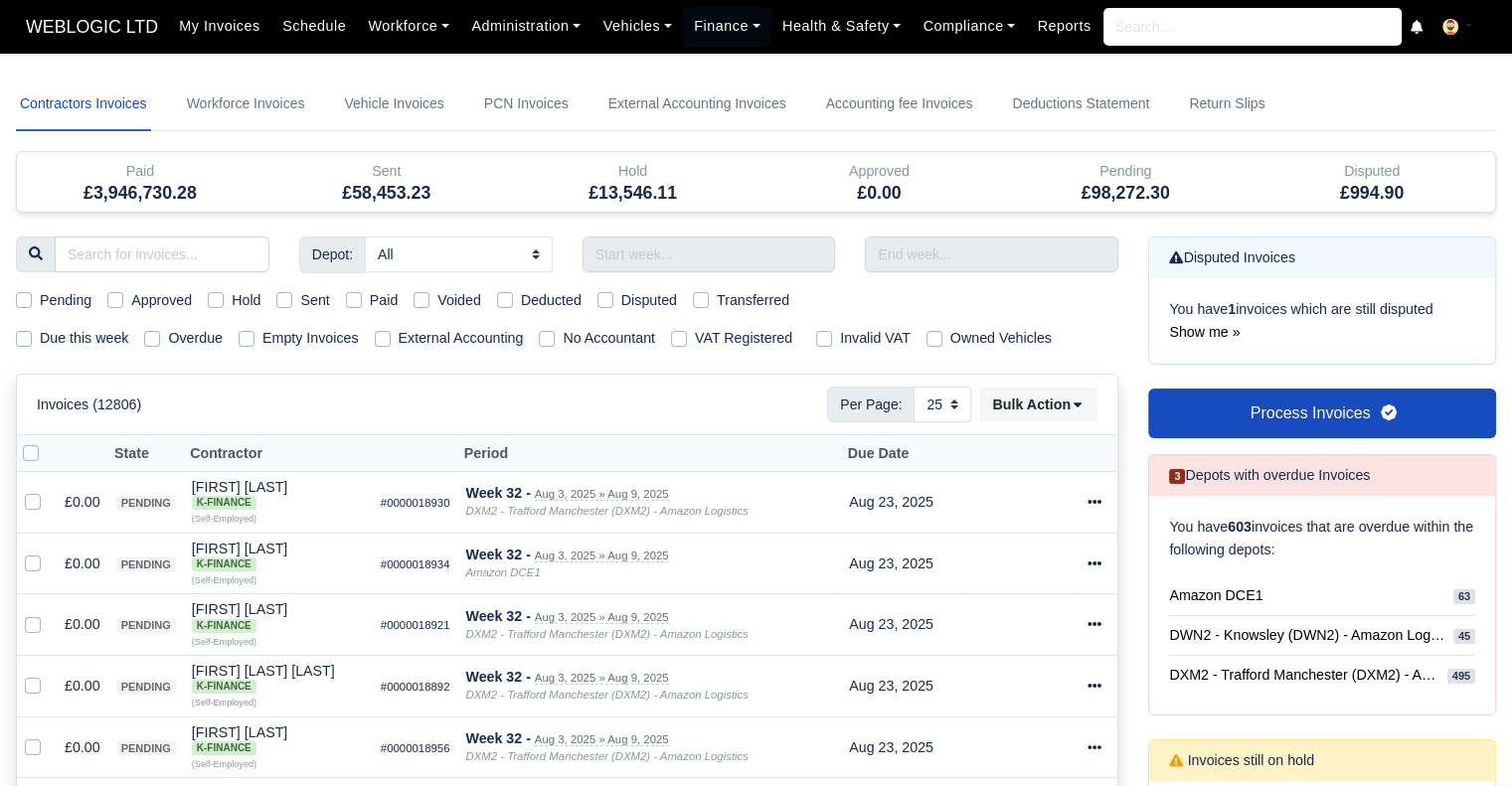 click on "Depot:
All
Amazon [DISTRICT]
[DISTRICT] - [CITY] ([POSTCODE]) - Amazon Logistics (L34 7XL)
[DISTRICT] - [CITY] ([DISTRICT]) - Amazon Logistics" at bounding box center [567, 1158] 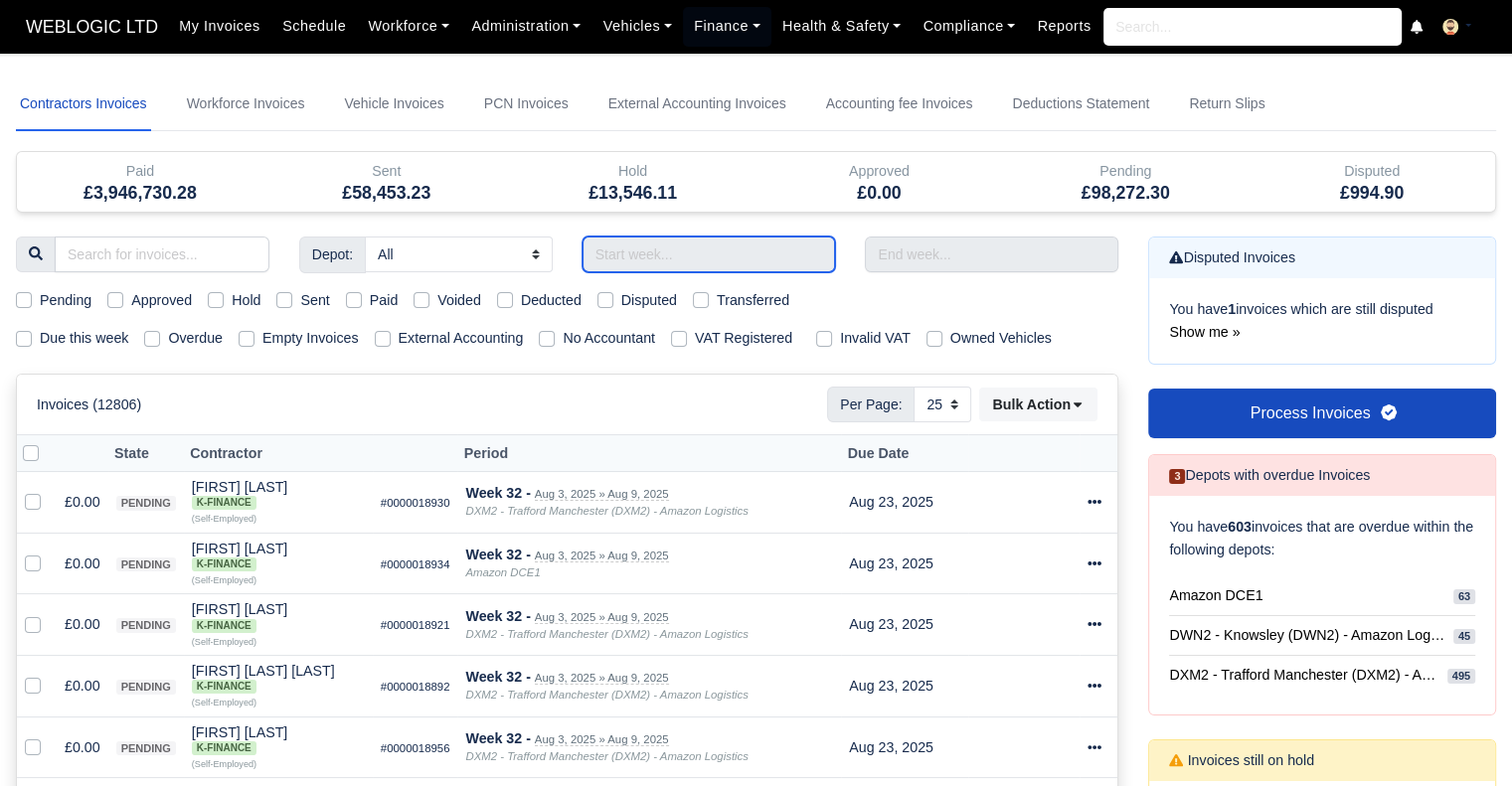 click at bounding box center [709, 254] 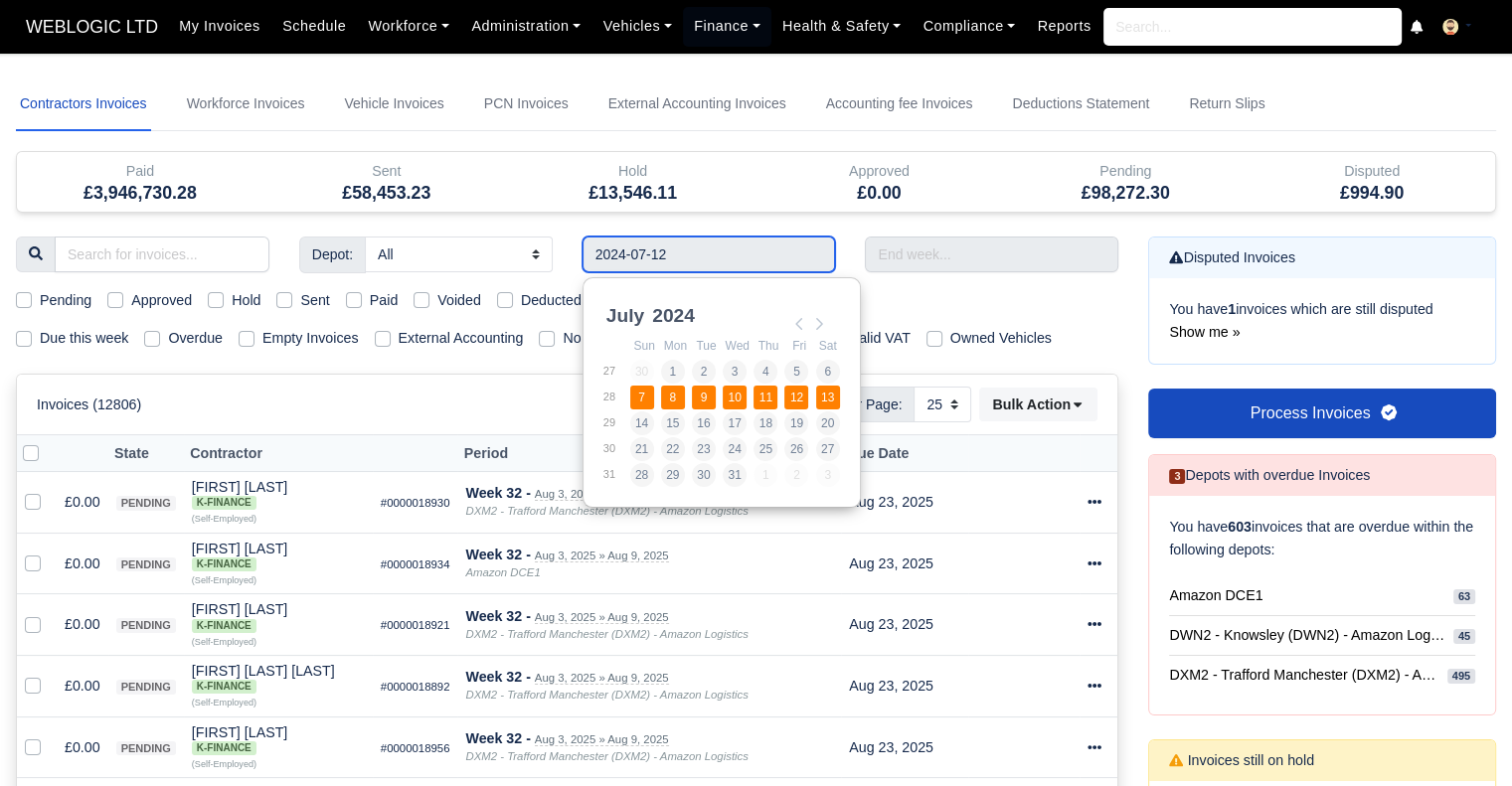 type on "07/07/2024 - 13/07/2024" 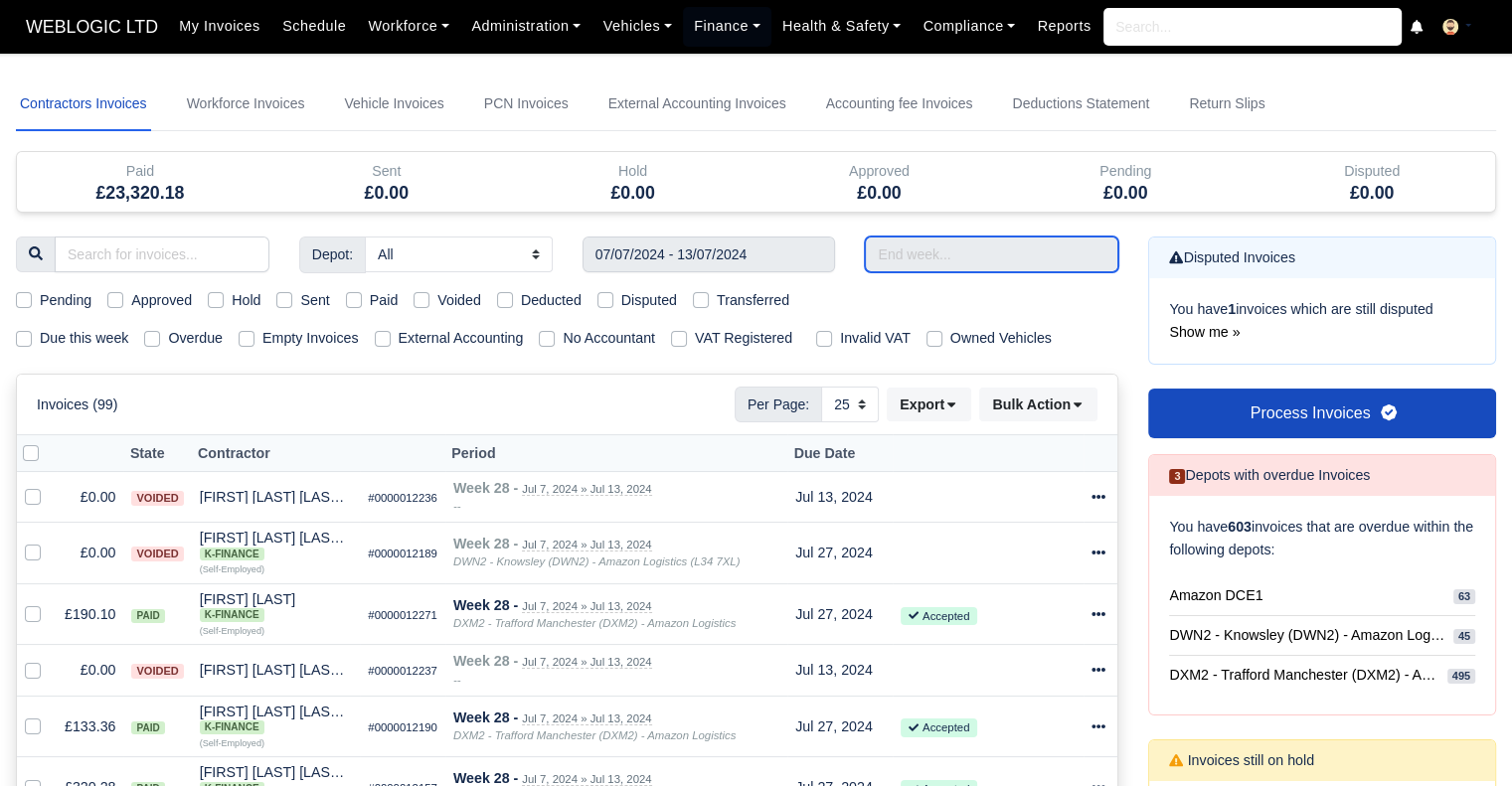 click at bounding box center (991, 254) 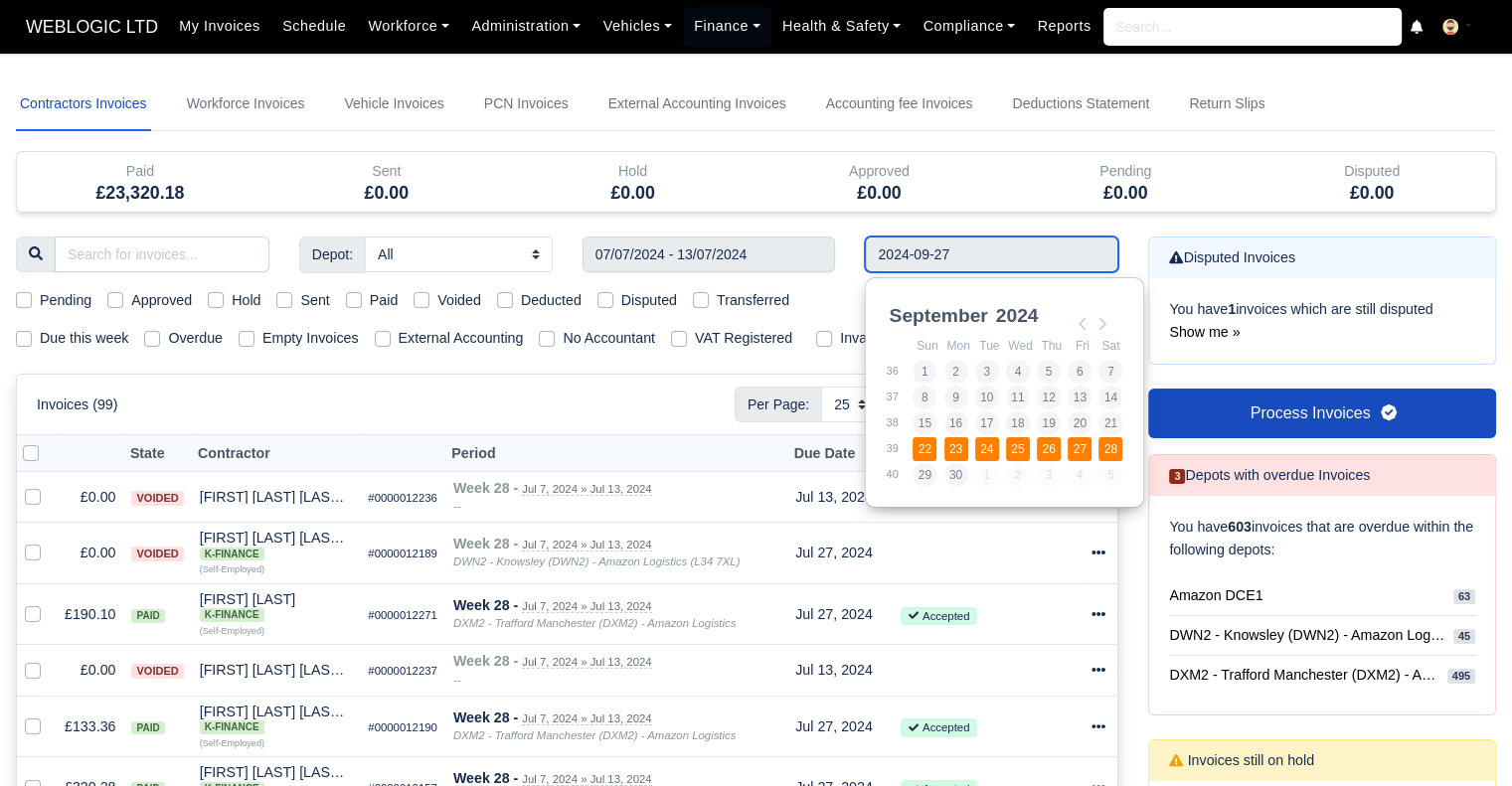 type on "22/09/2024 - 28/09/2024" 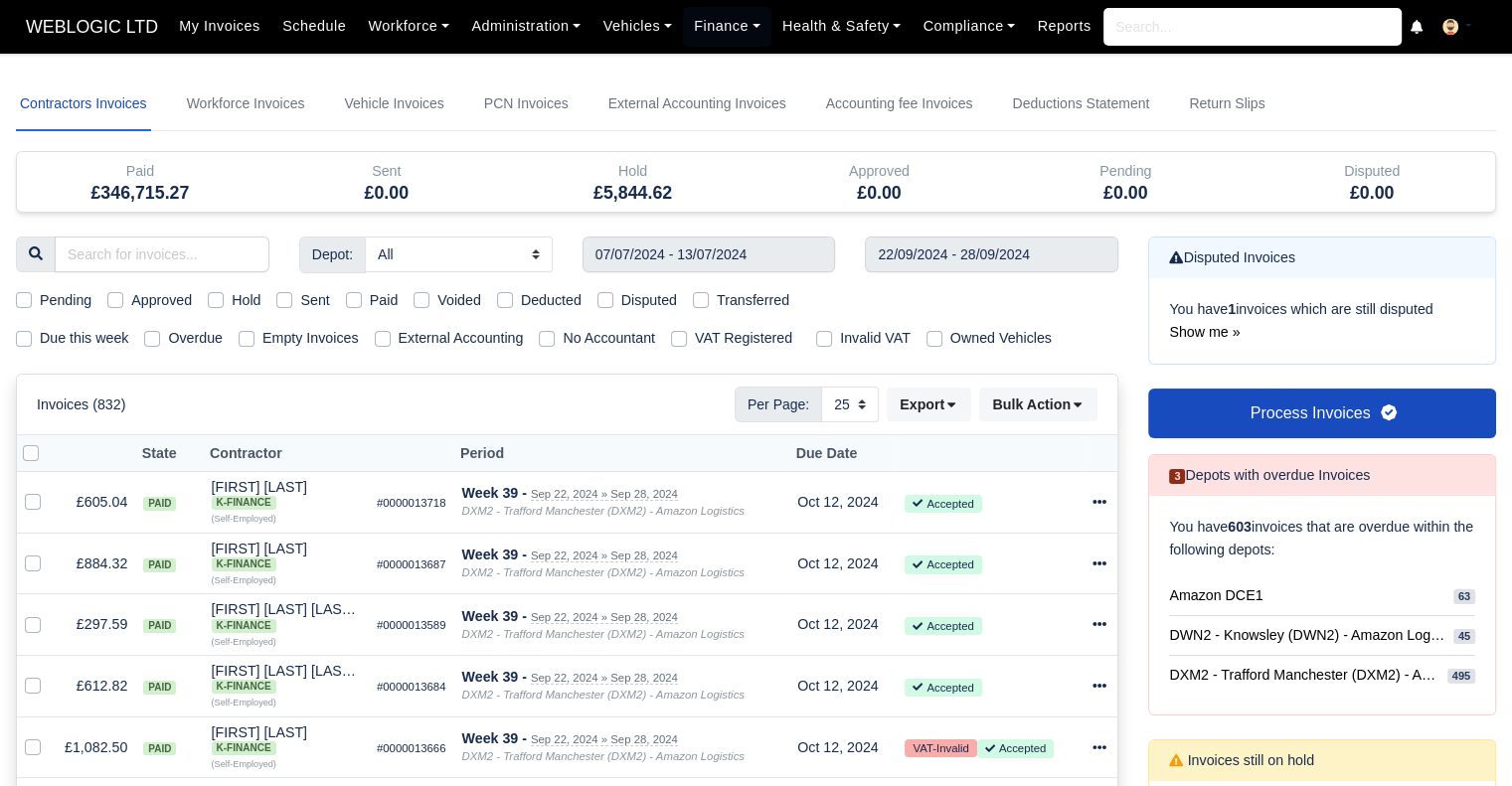 click on "Paid" at bounding box center [384, 300] 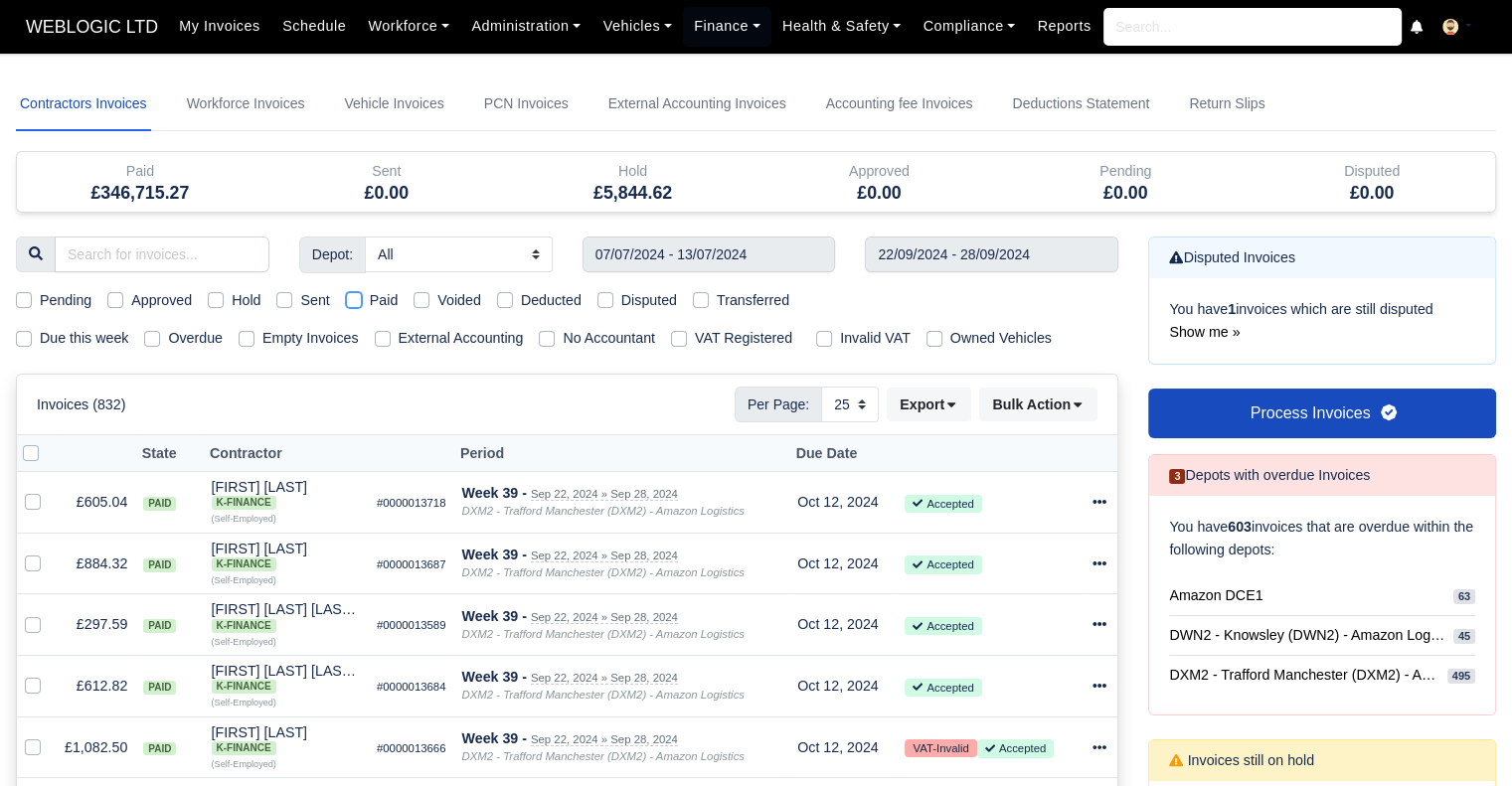 click on "Paid" at bounding box center [354, 297] 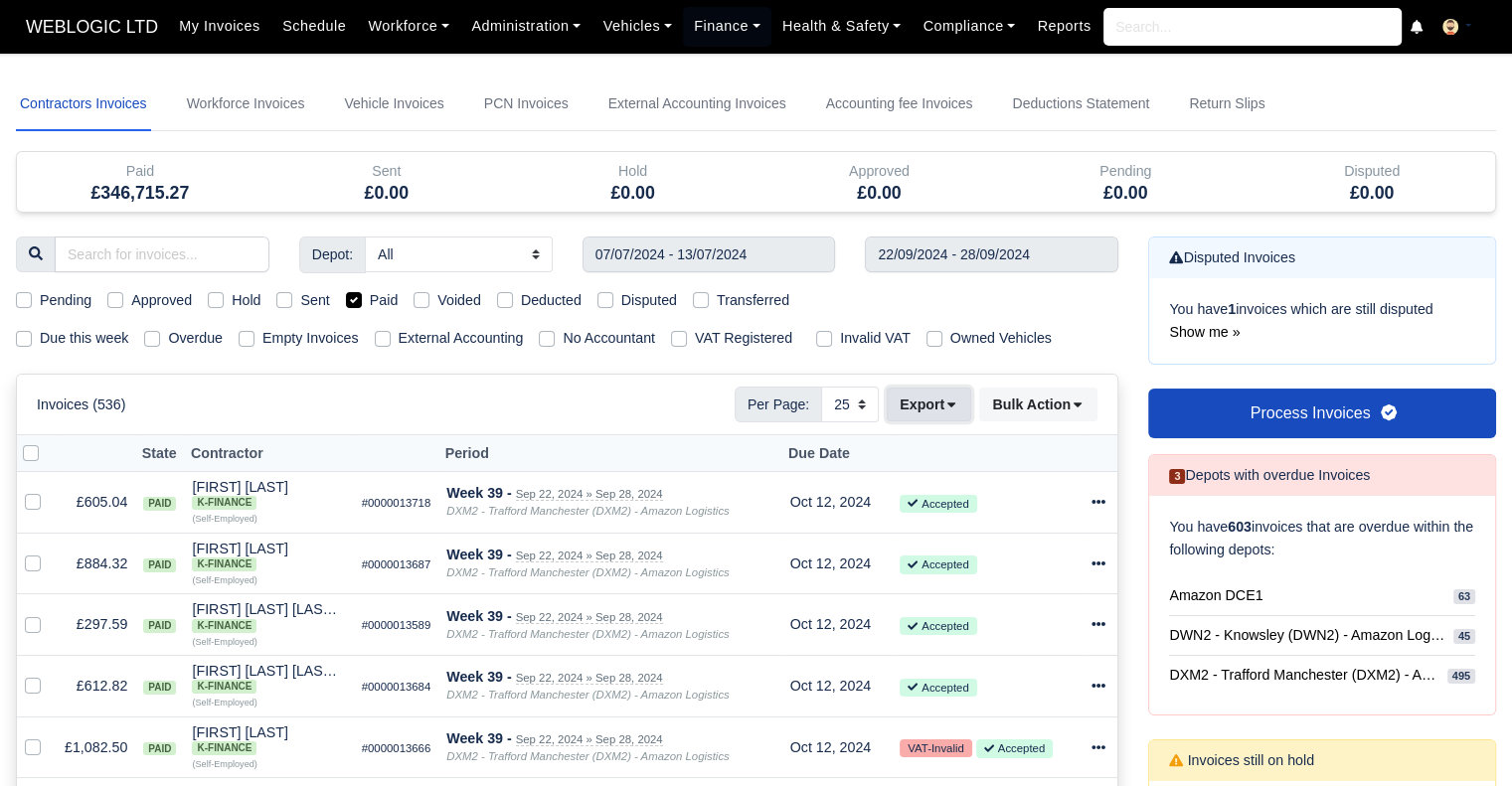 click on "Export" at bounding box center (928, 404) 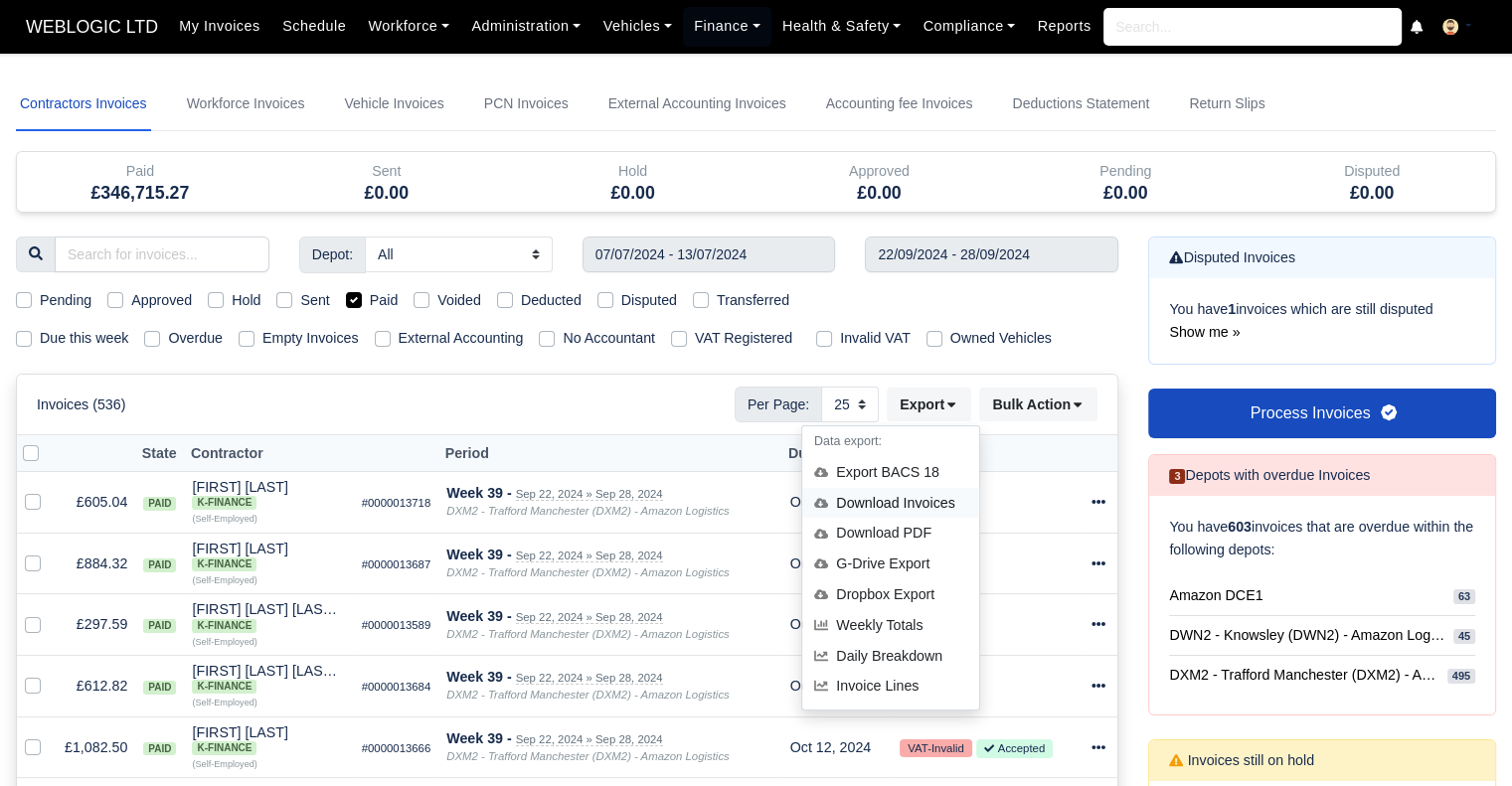 click on "Download Invoices" at bounding box center [891, 503] 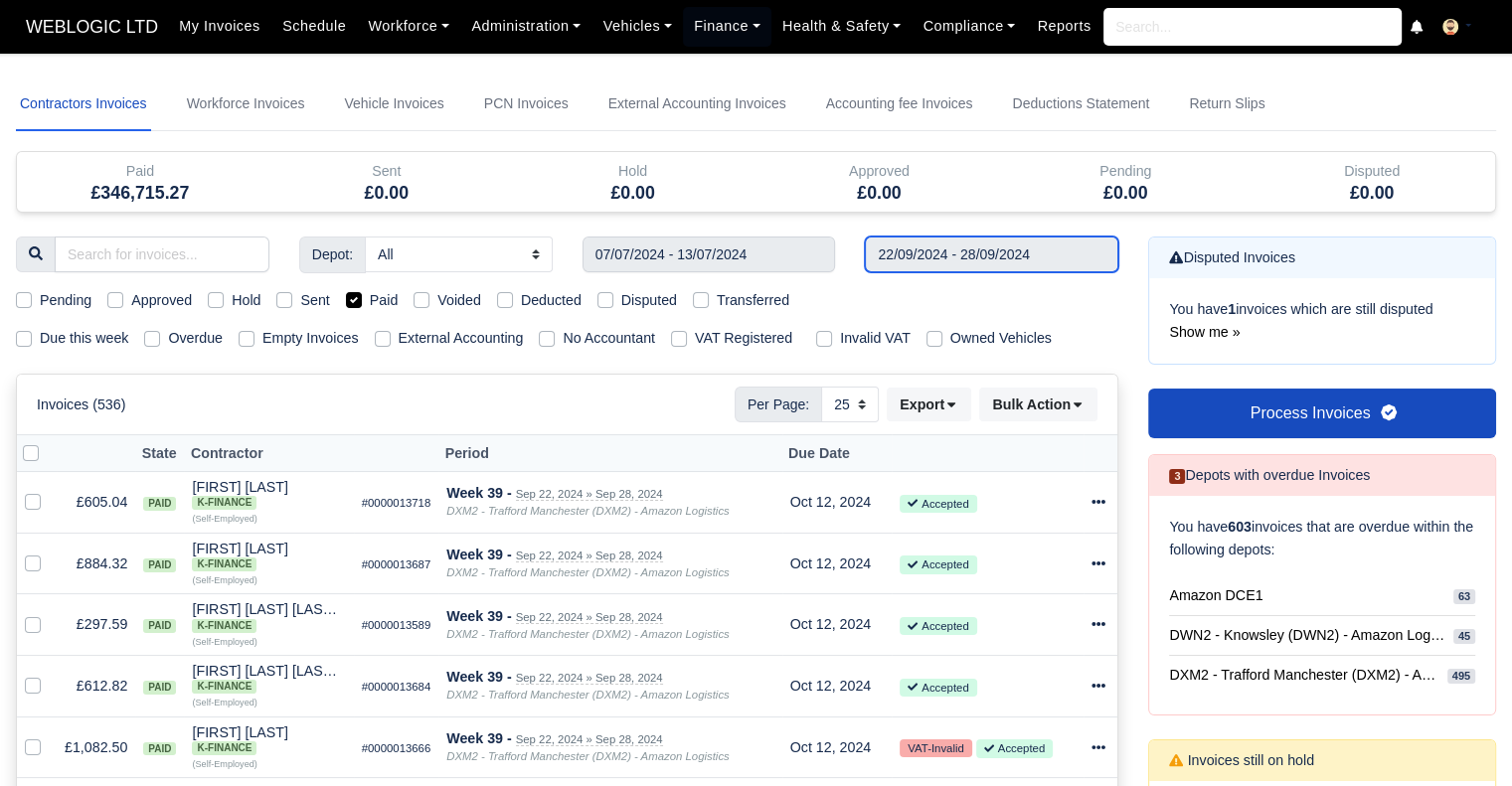 click on "22/09/2024 - 28/09/2024" at bounding box center [991, 254] 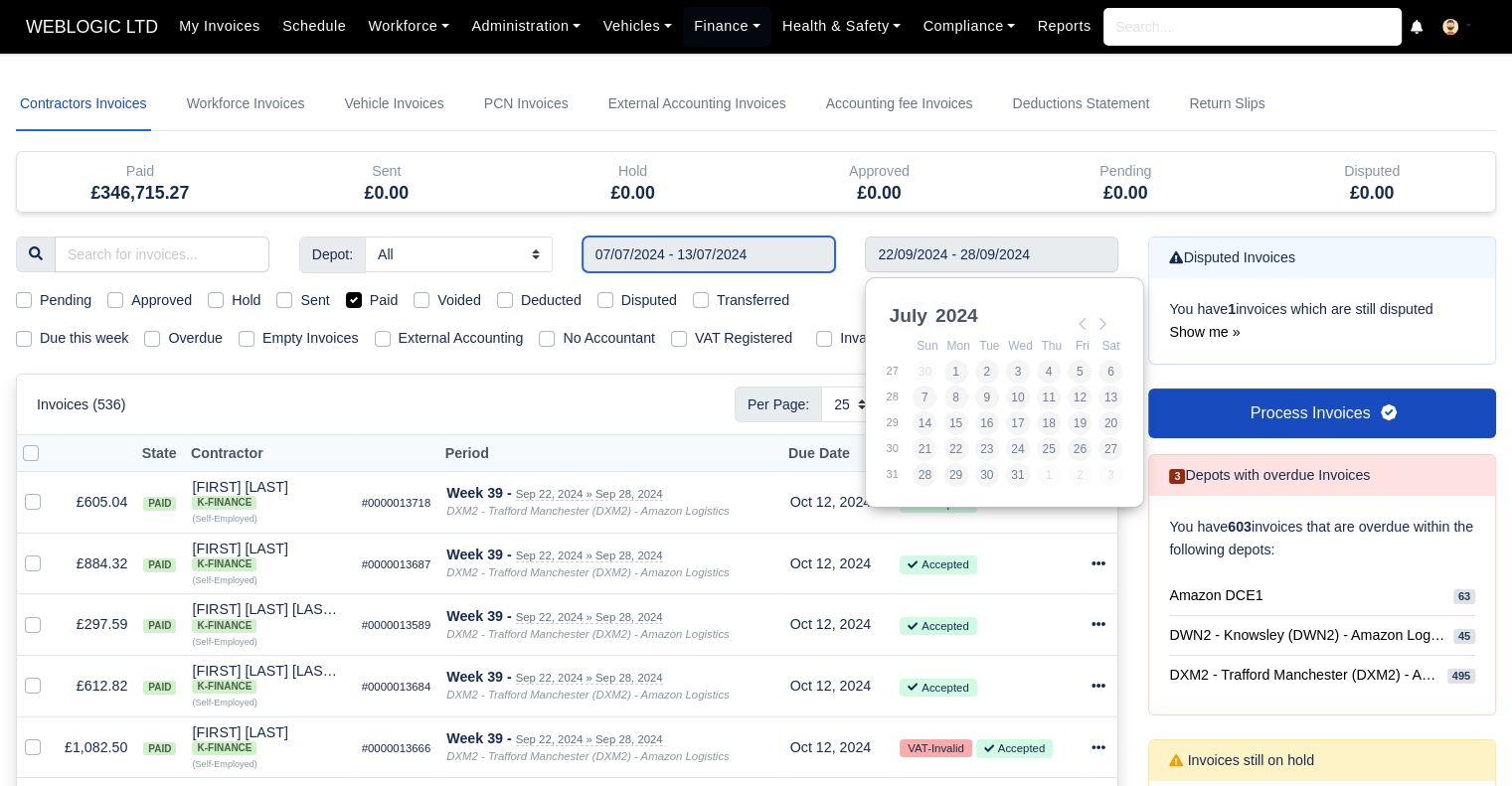 click on "07/07/2024 - 13/07/2024" at bounding box center (709, 254) 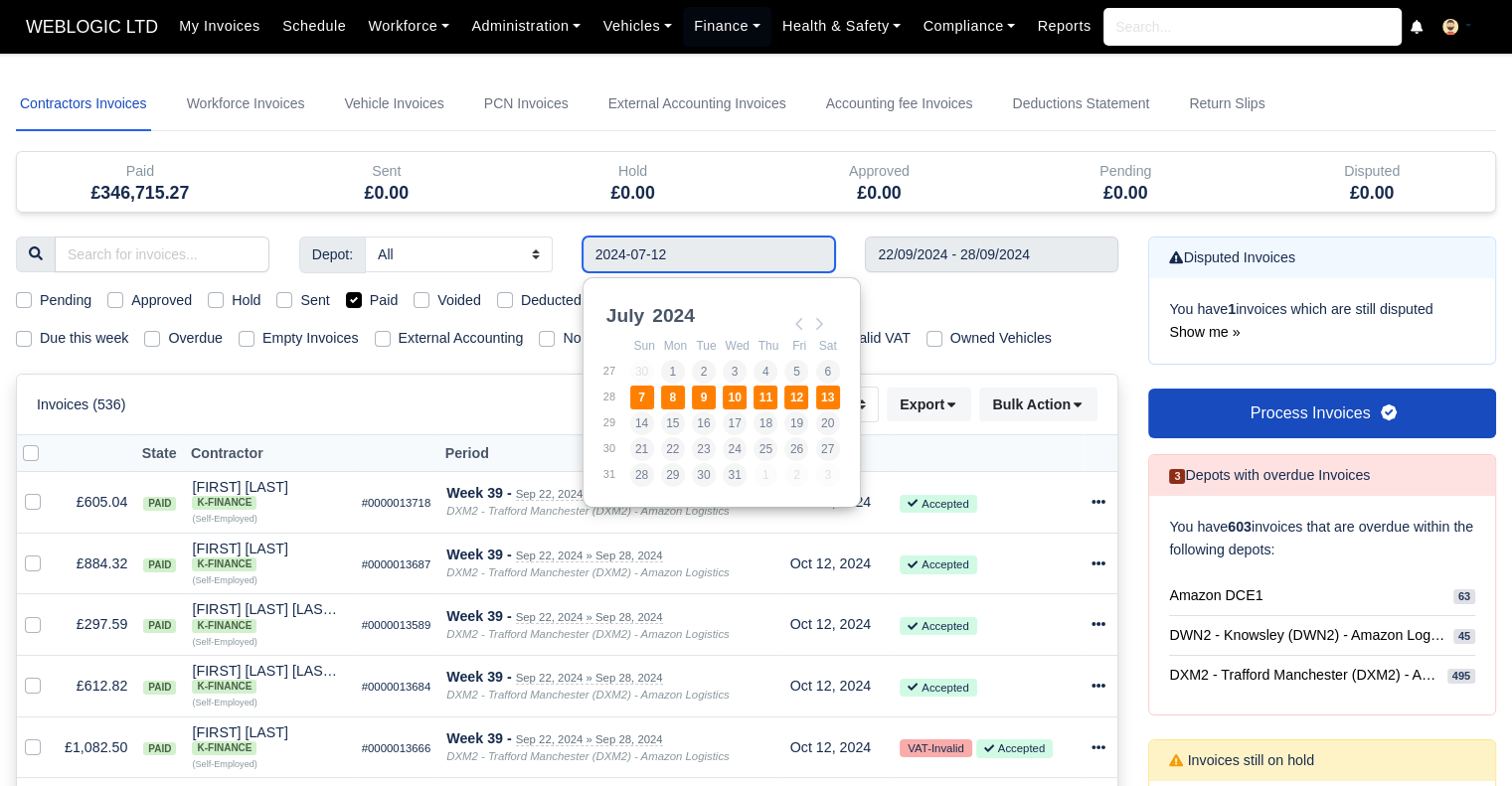 type on "07/07/2024 - 13/07/2024" 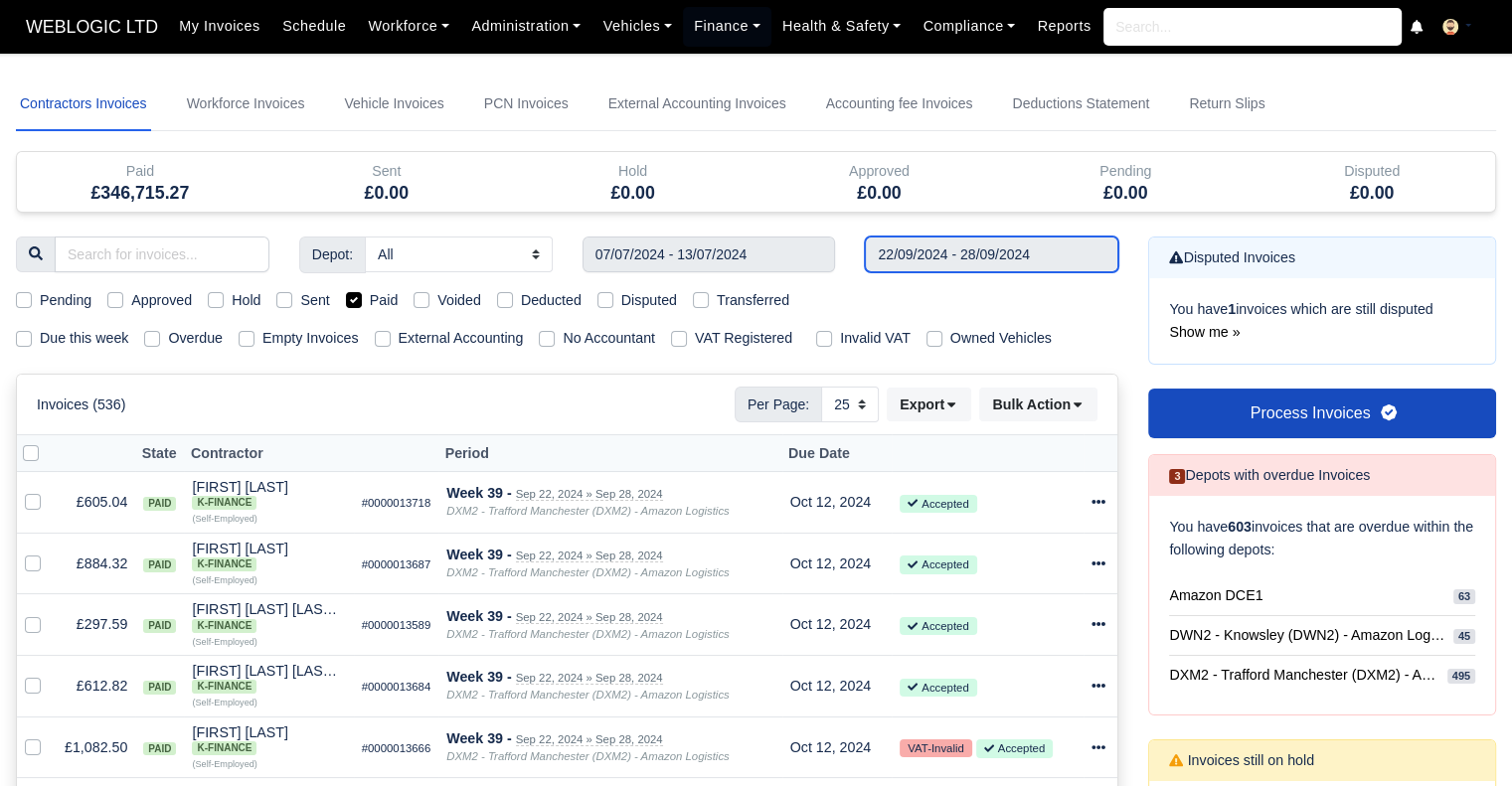 click on "22/09/2024 - 28/09/2024" at bounding box center [991, 254] 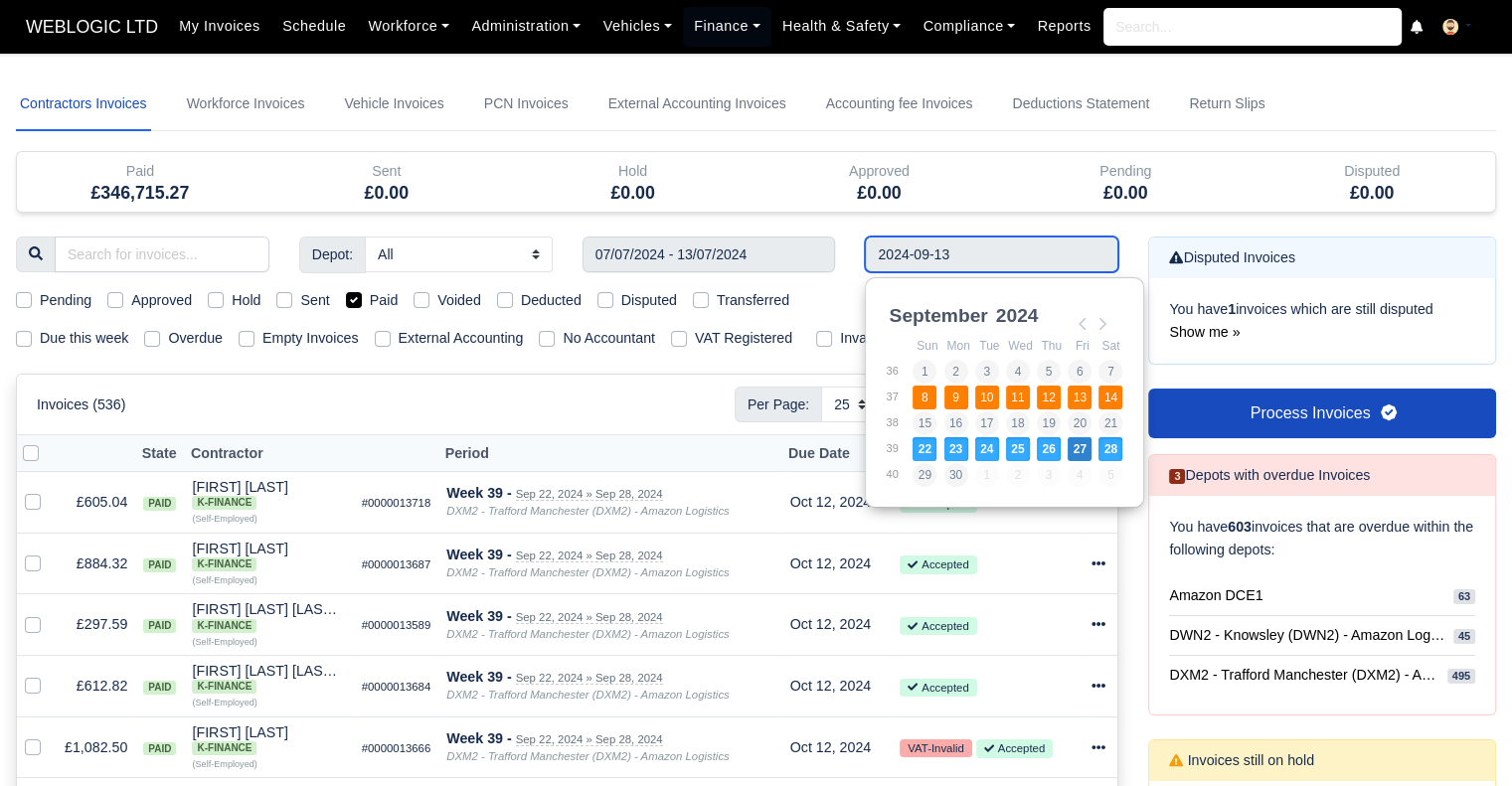 type on "08/09/2024 - 14/09/2024" 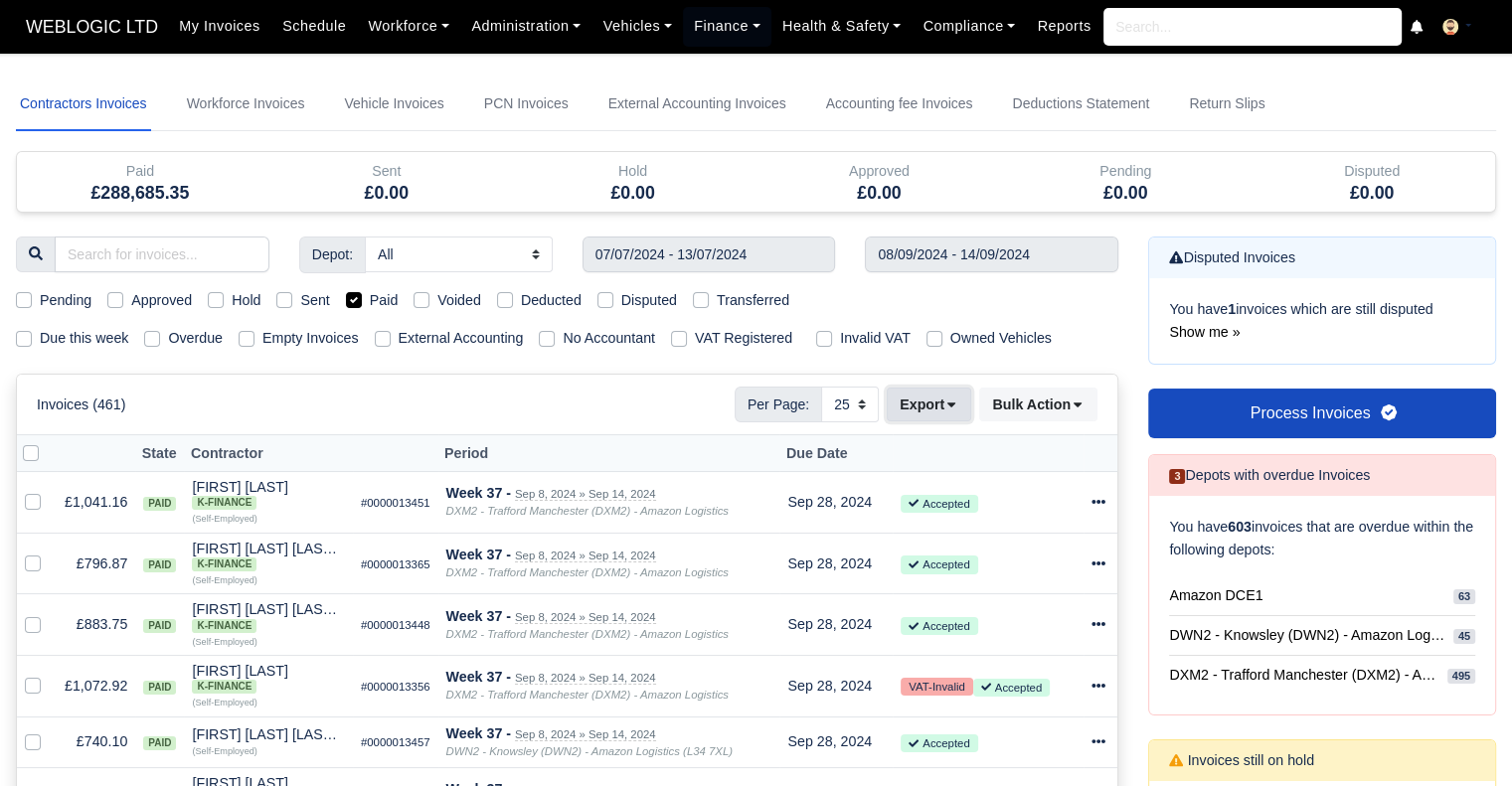 click on "Export" at bounding box center (928, 404) 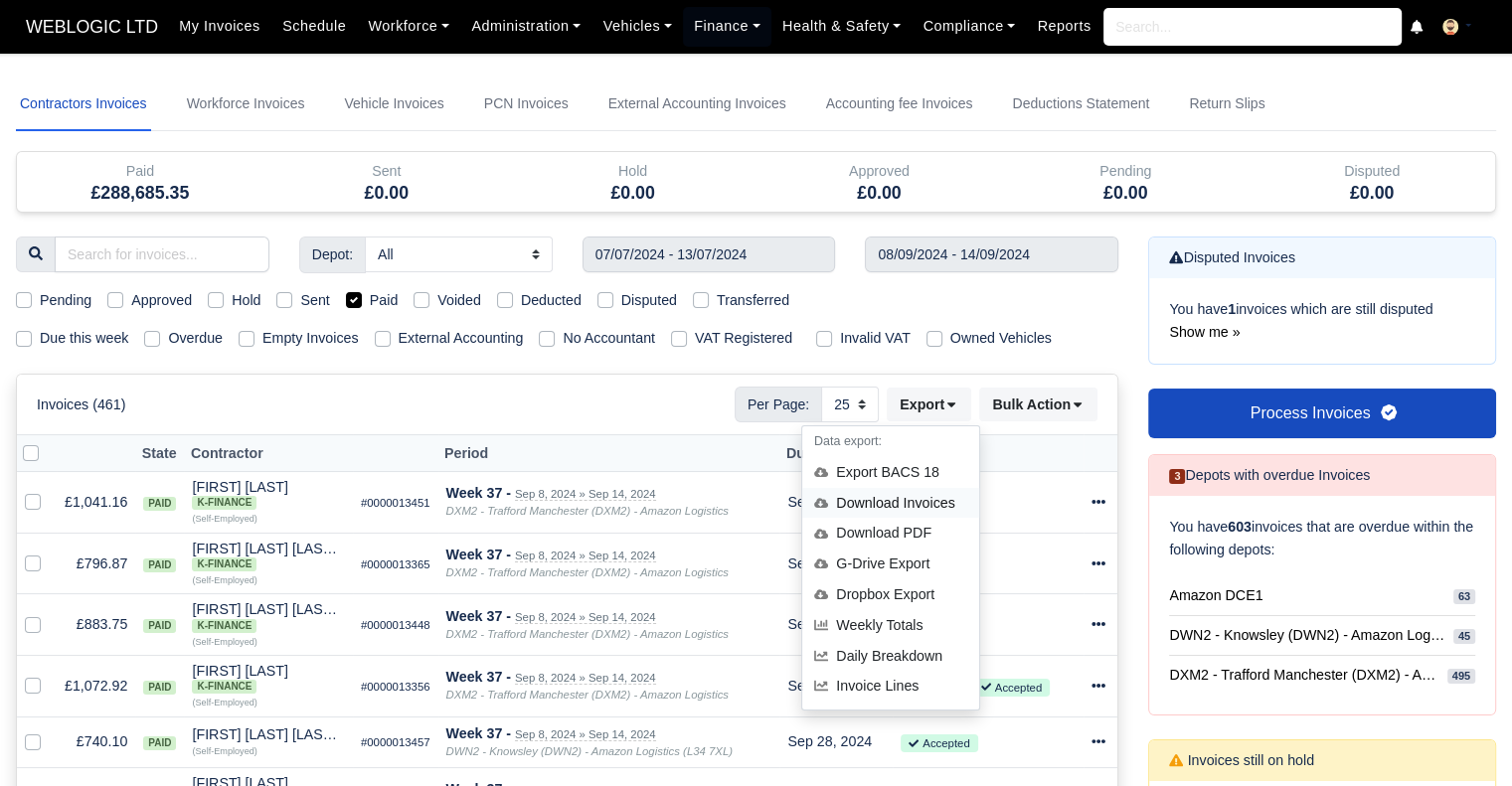 click on "Download Invoices" at bounding box center (891, 503) 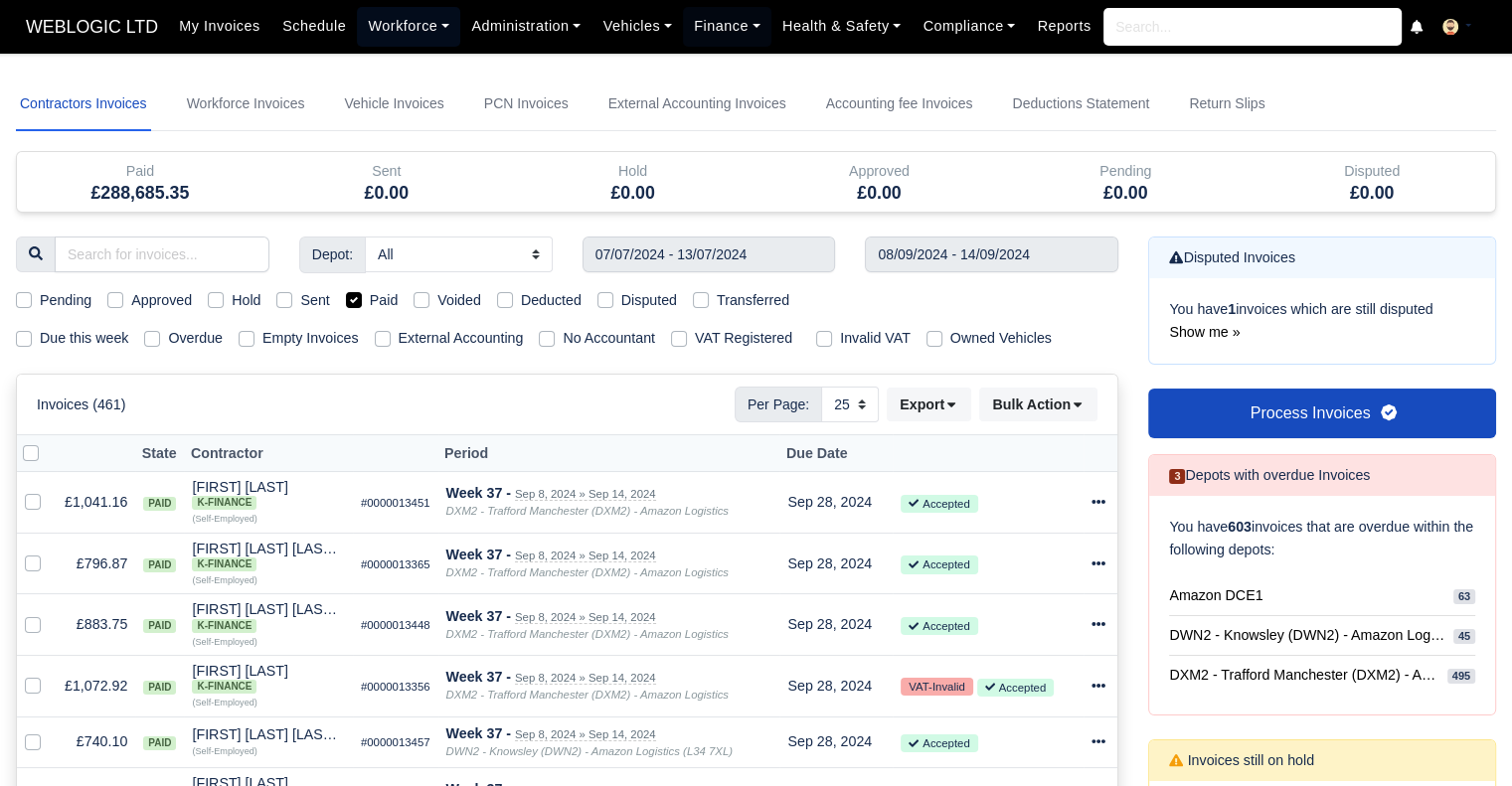 click on "Workforce" at bounding box center (409, 26) 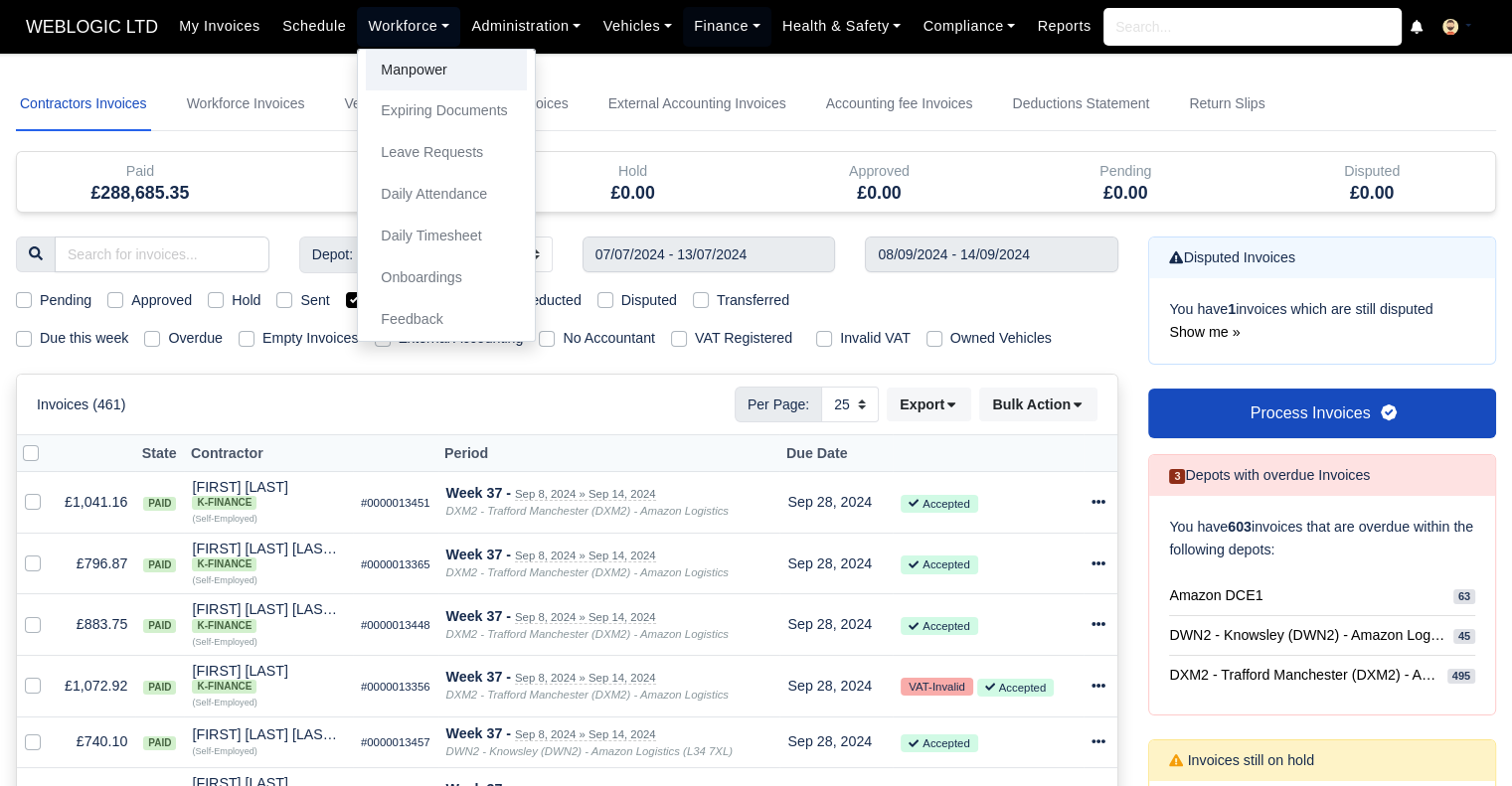 click on "Manpower" at bounding box center (446, 71) 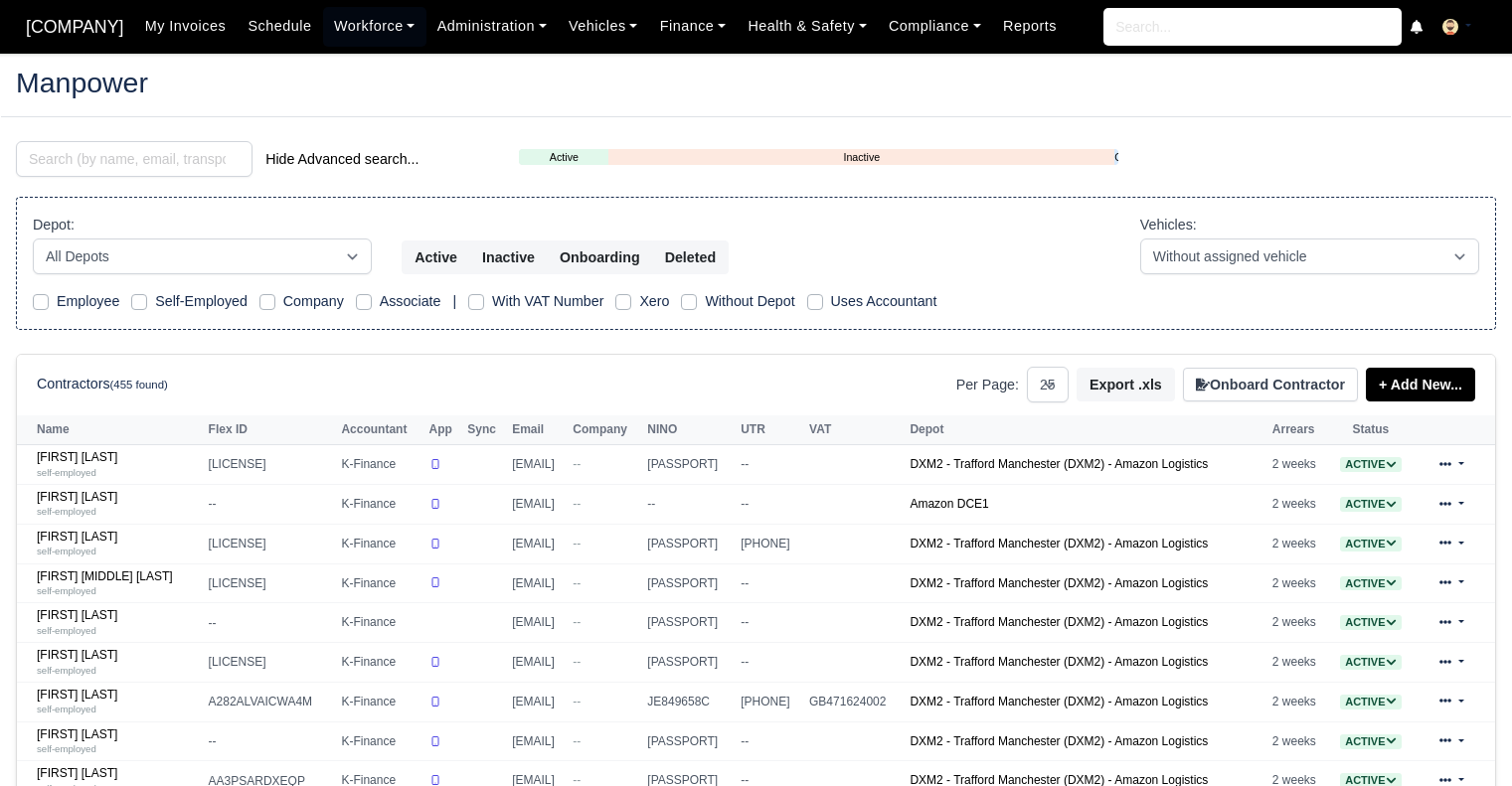 select on "25" 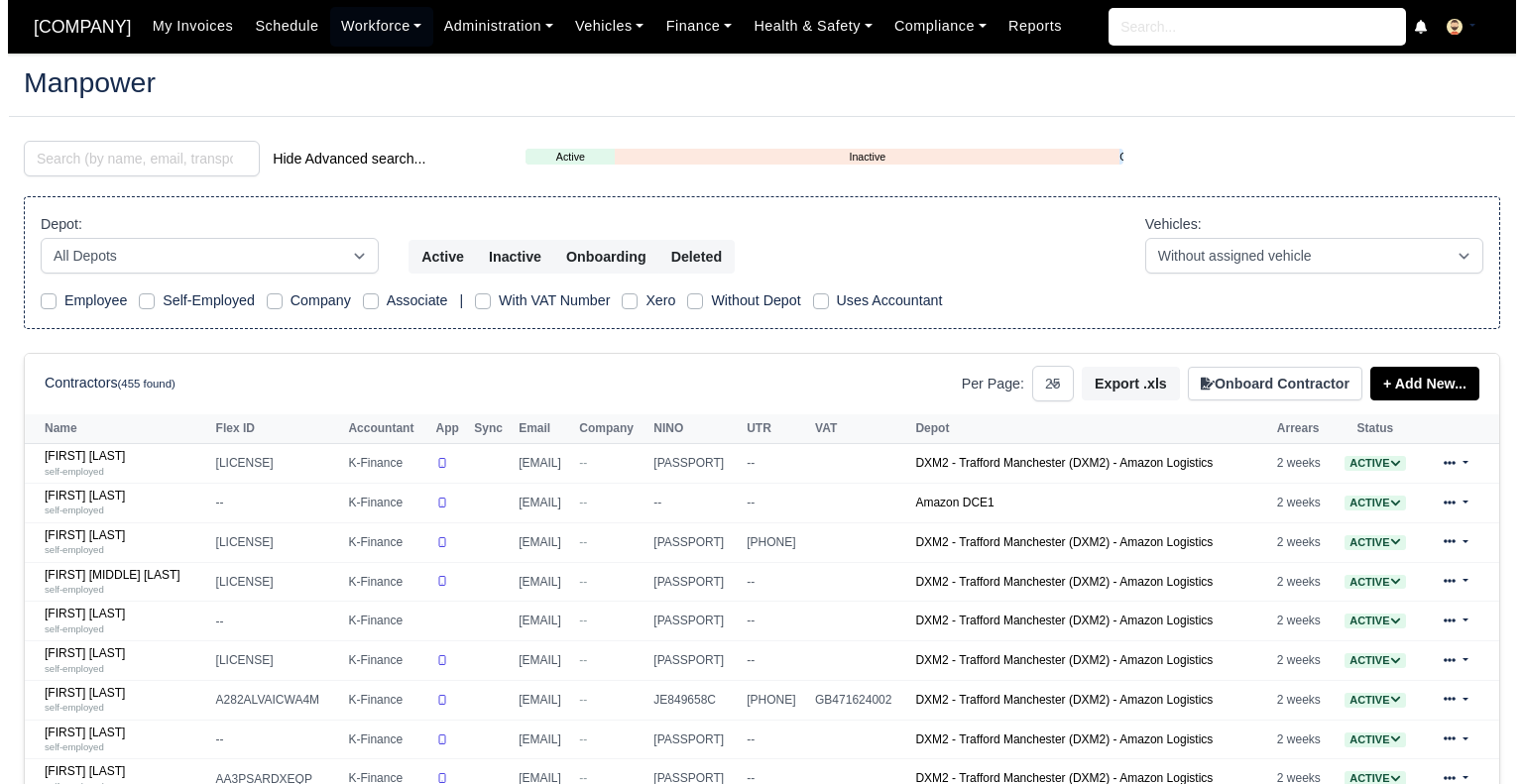 scroll, scrollTop: 0, scrollLeft: 0, axis: both 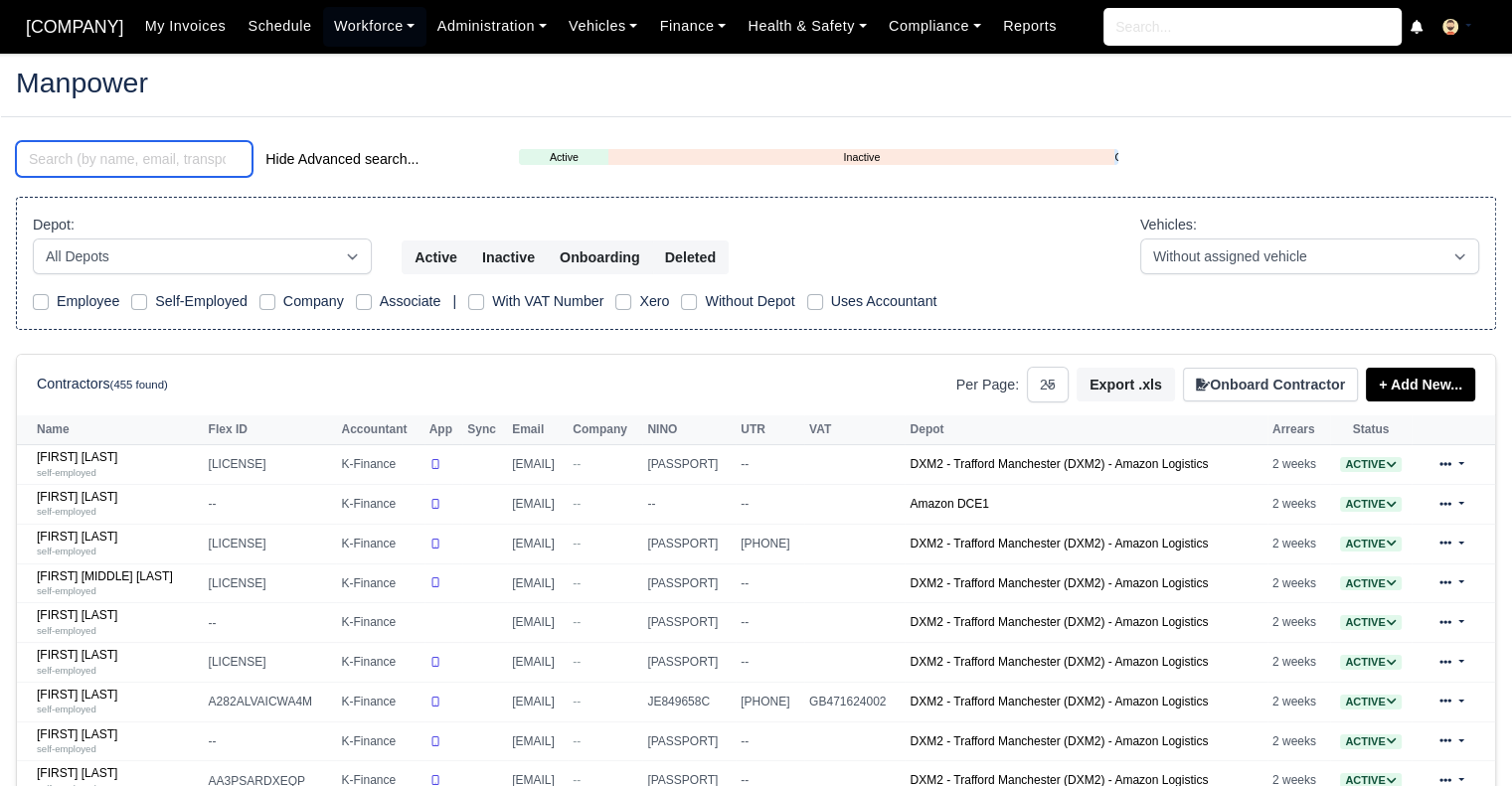 click at bounding box center (134, 159) 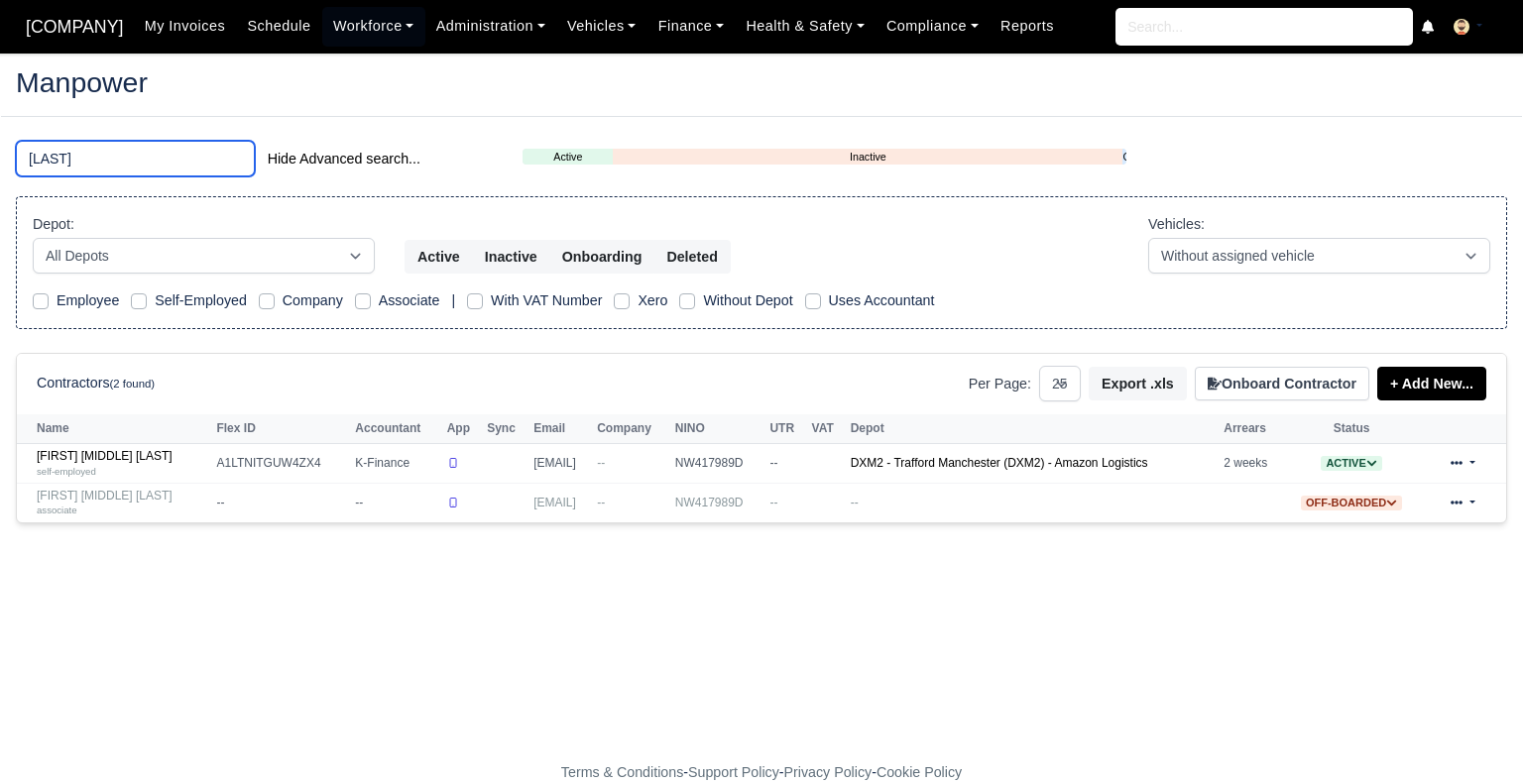 type on "darb" 